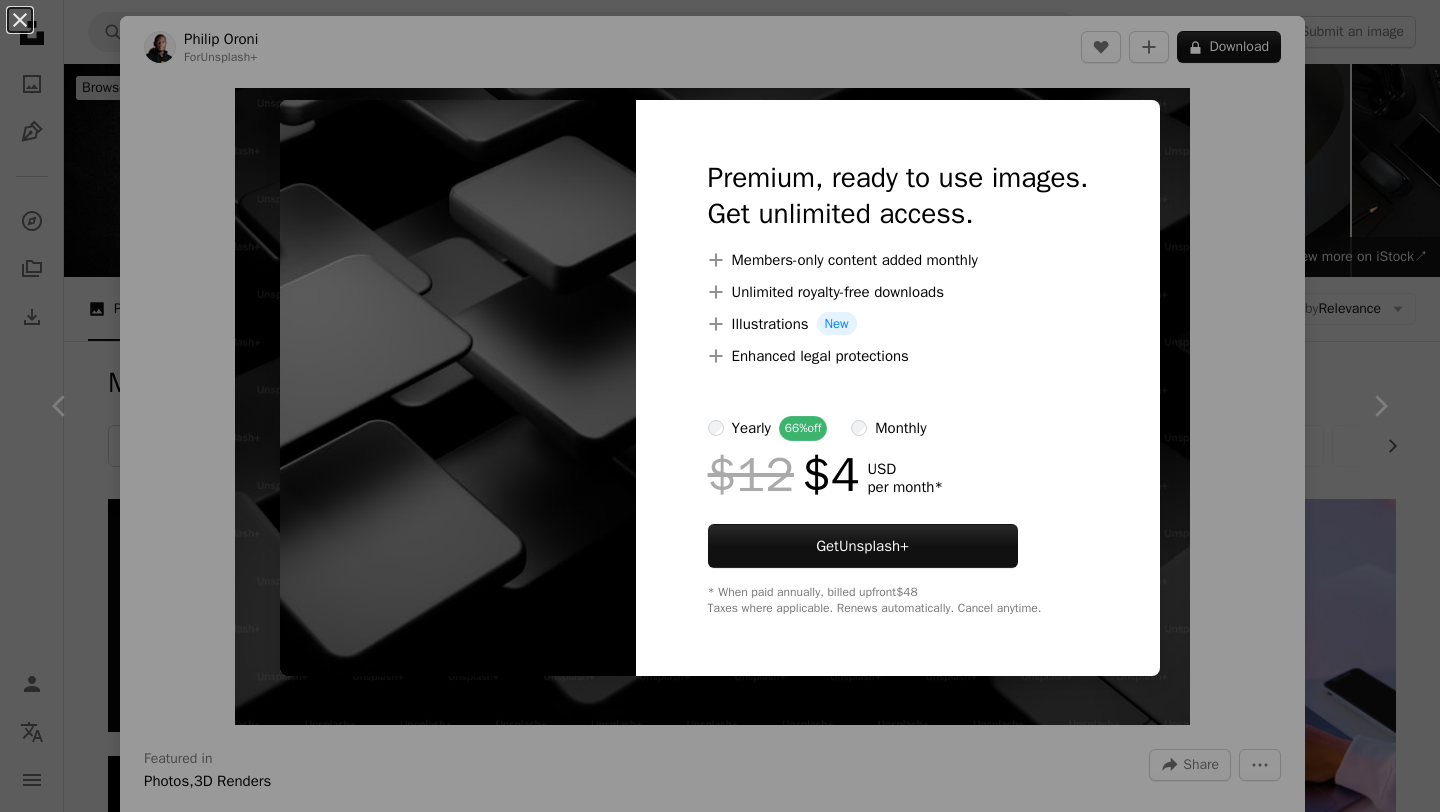 scroll, scrollTop: 1924, scrollLeft: 0, axis: vertical 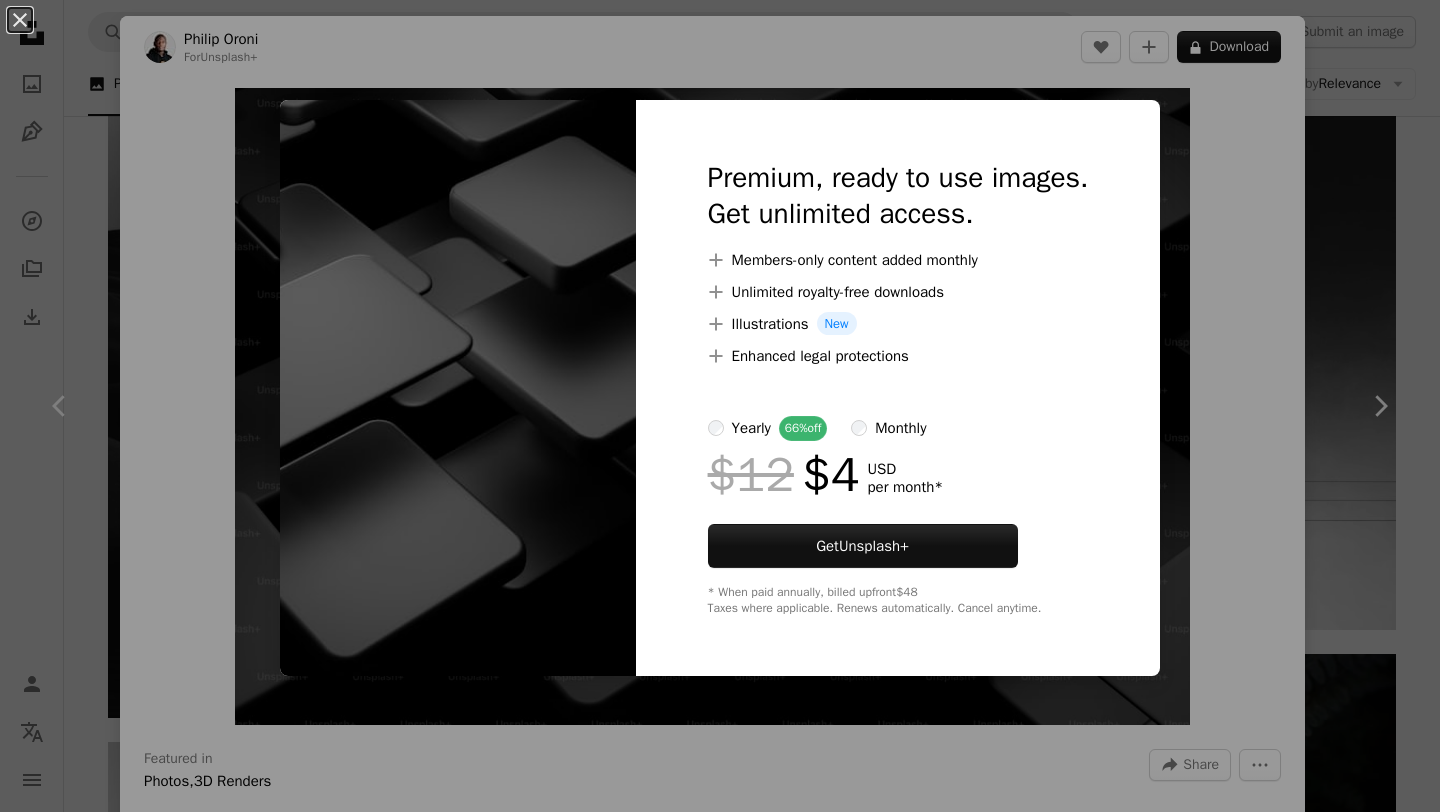 click on "An X shape Premium, ready to use images. Get unlimited access. A plus sign Members-only content added monthly A plus sign Unlimited royalty-free downloads A plus sign Illustrations  New A plus sign Enhanced legal protections yearly 66%  off monthly $12   $4 USD per month * Get  Unsplash+ * When paid annually, billed upfront  $48 Taxes where applicable. Renews automatically. Cancel anytime." at bounding box center [720, 406] 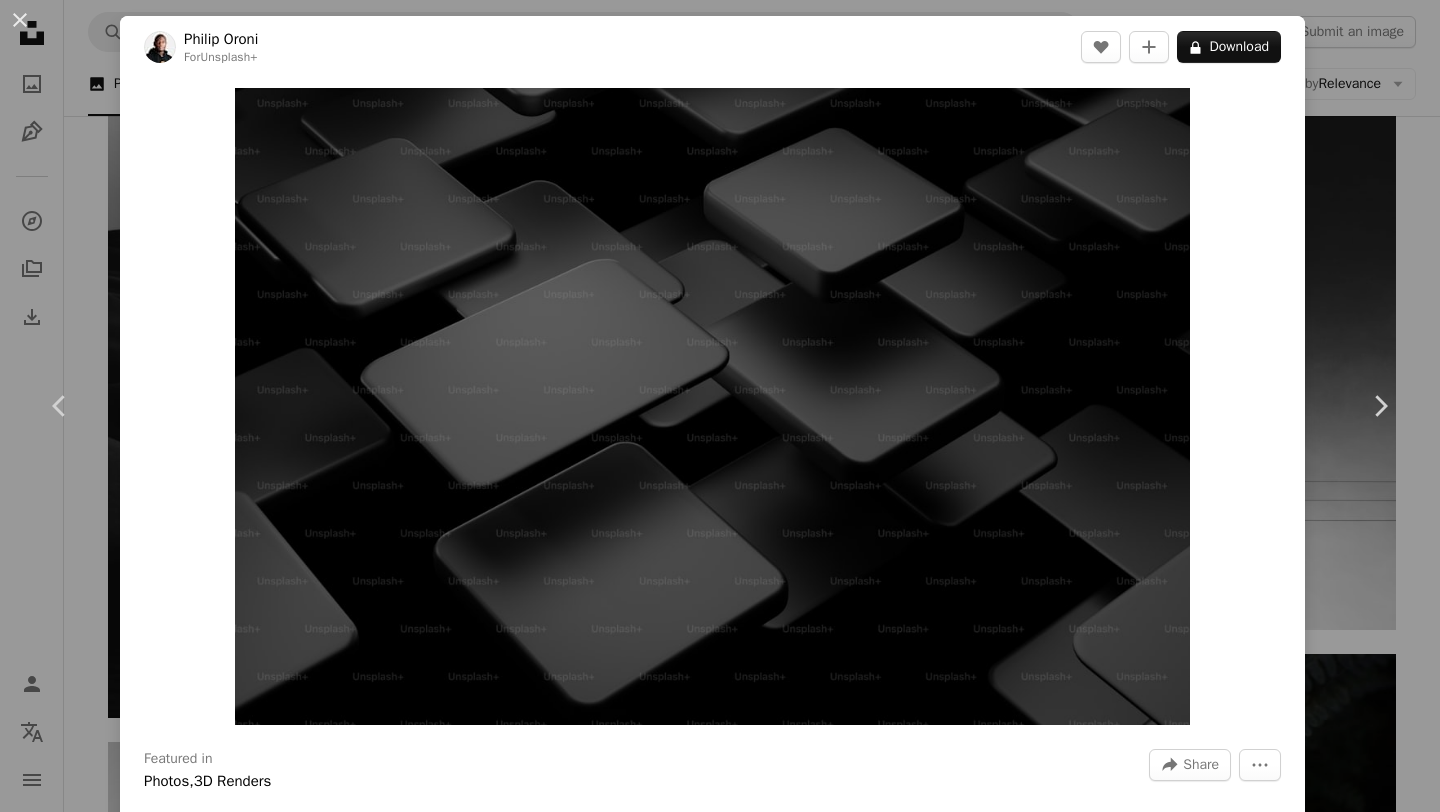 click on "Zoom in" at bounding box center (712, 406) 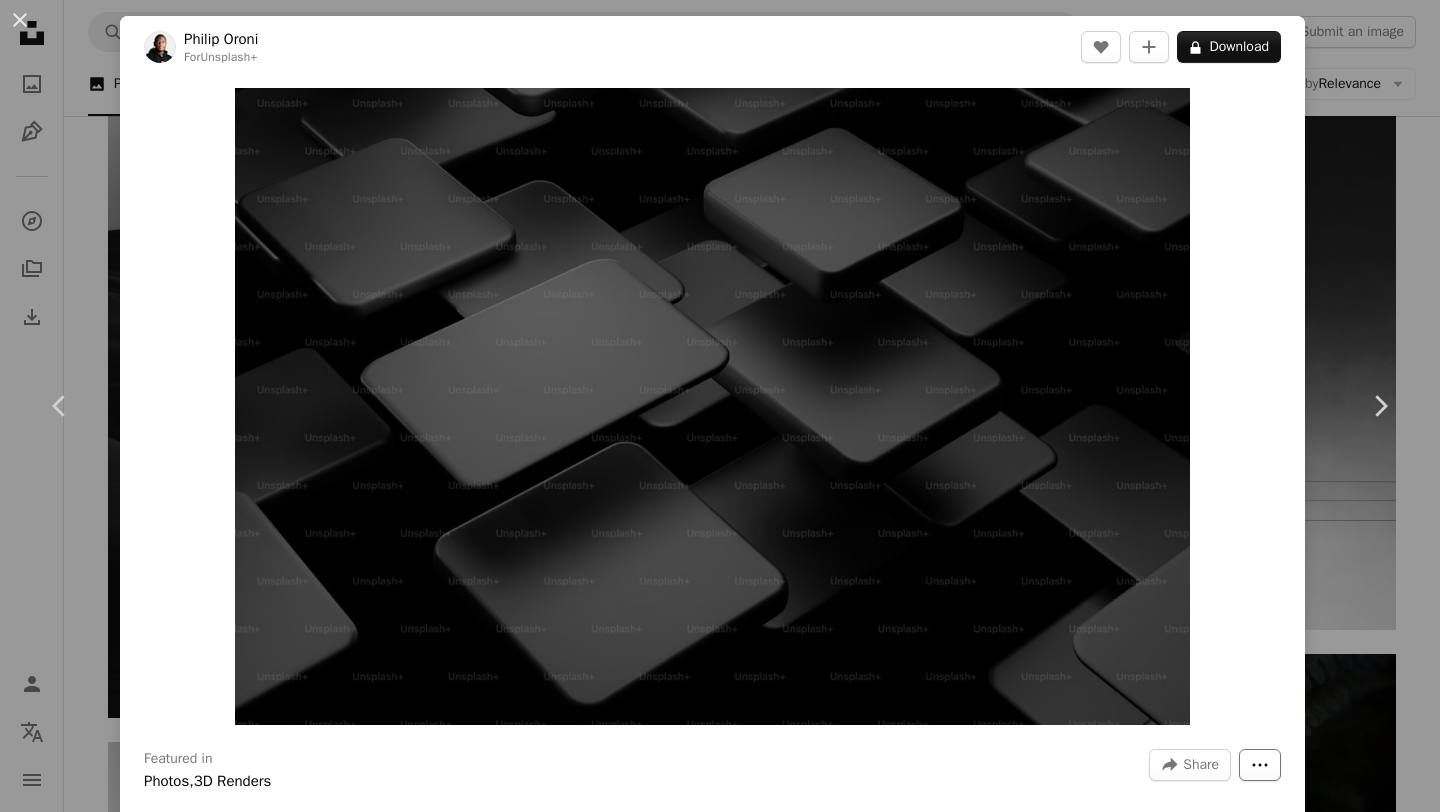 click on "More Actions" at bounding box center (1260, 765) 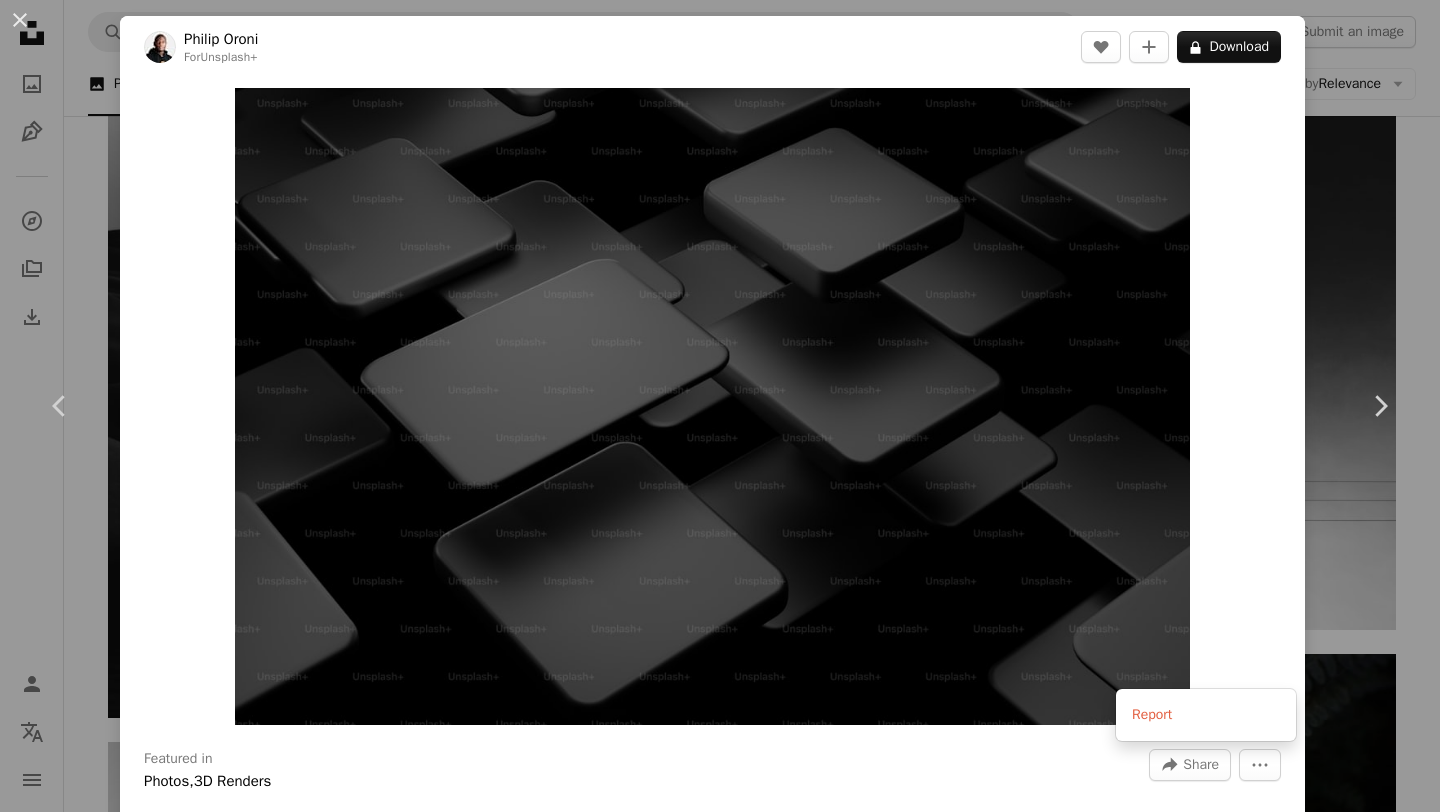 click on "An X shape Chevron left Chevron right [FIRST] [LAST] For Unsplash+ A heart A plus sign A lock Download Zoom in Featured in Photos , 3D Renders A forward-right arrow Share More Actions Black background Calendar outlined Published on November 4, 2023 Safety Licensed under the Unsplash+ License wallpaper background black minimalist minimal wallpaper 3d render render minimal background blocks neutral color calming background muted colors neutral tones muted tones muted color neutral color palette soft tones Free pictures From this series Chevron right Plus sign for Unsplash+ Plus sign for Unsplash+ Plus sign for Unsplash+ Plus sign for Unsplash+ Plus sign for Unsplash+ Plus sign for Unsplash+ Plus sign for Unsplash+ Plus sign for Unsplash+ Plus sign for Unsplash+ Plus sign for Unsplash+ Related images Plus sign for Unsplash+ A heart A plus sign TSD Studio For Unsplash+ A lock Download Plus sign for Unsplash+ A heart A plus sign Pawel Czerwinski For Unsplash+ A lock Download Plus sign for Unsplash+ A heart A plus sign A. C. For For" at bounding box center (720, 406) 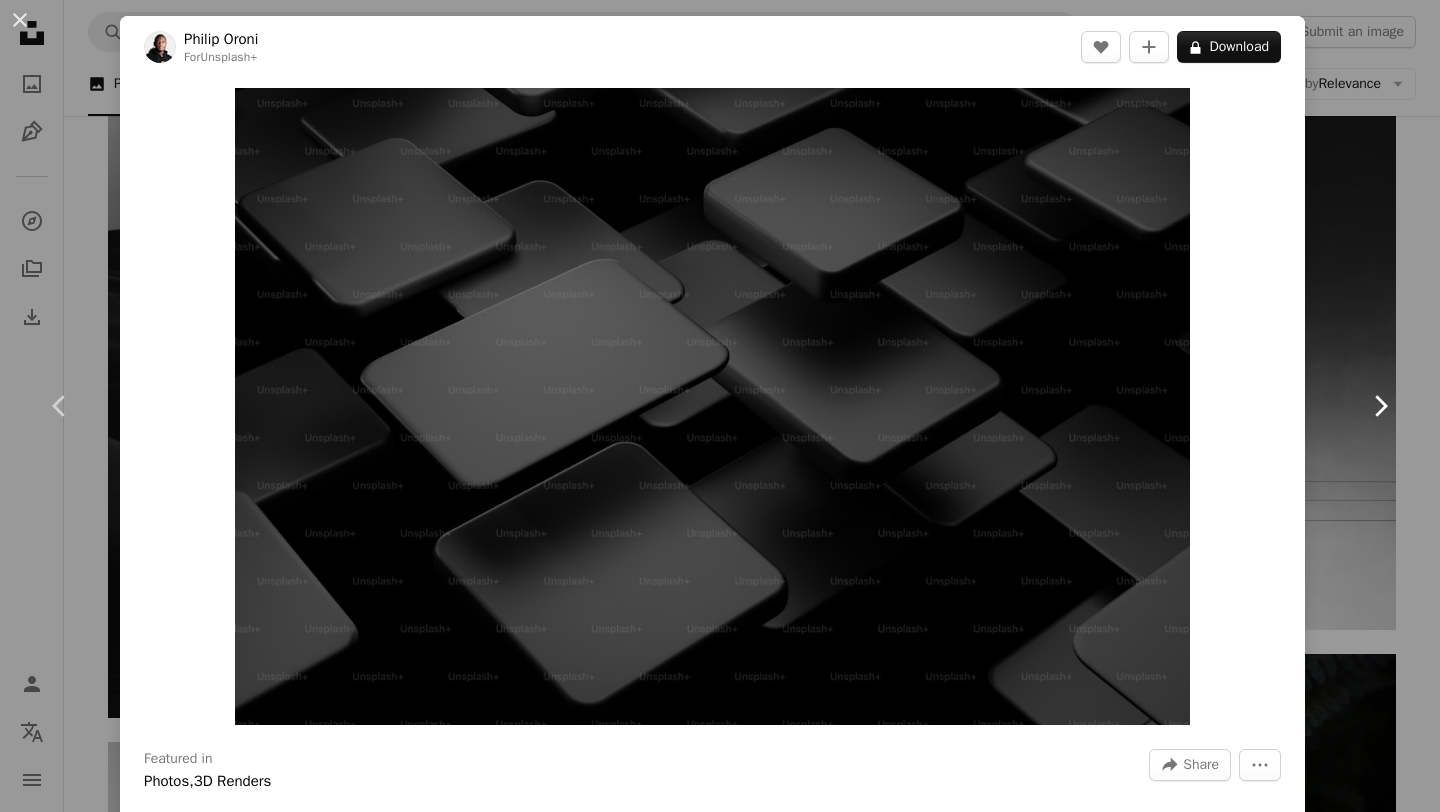 click on "Chevron right" at bounding box center [1380, 406] 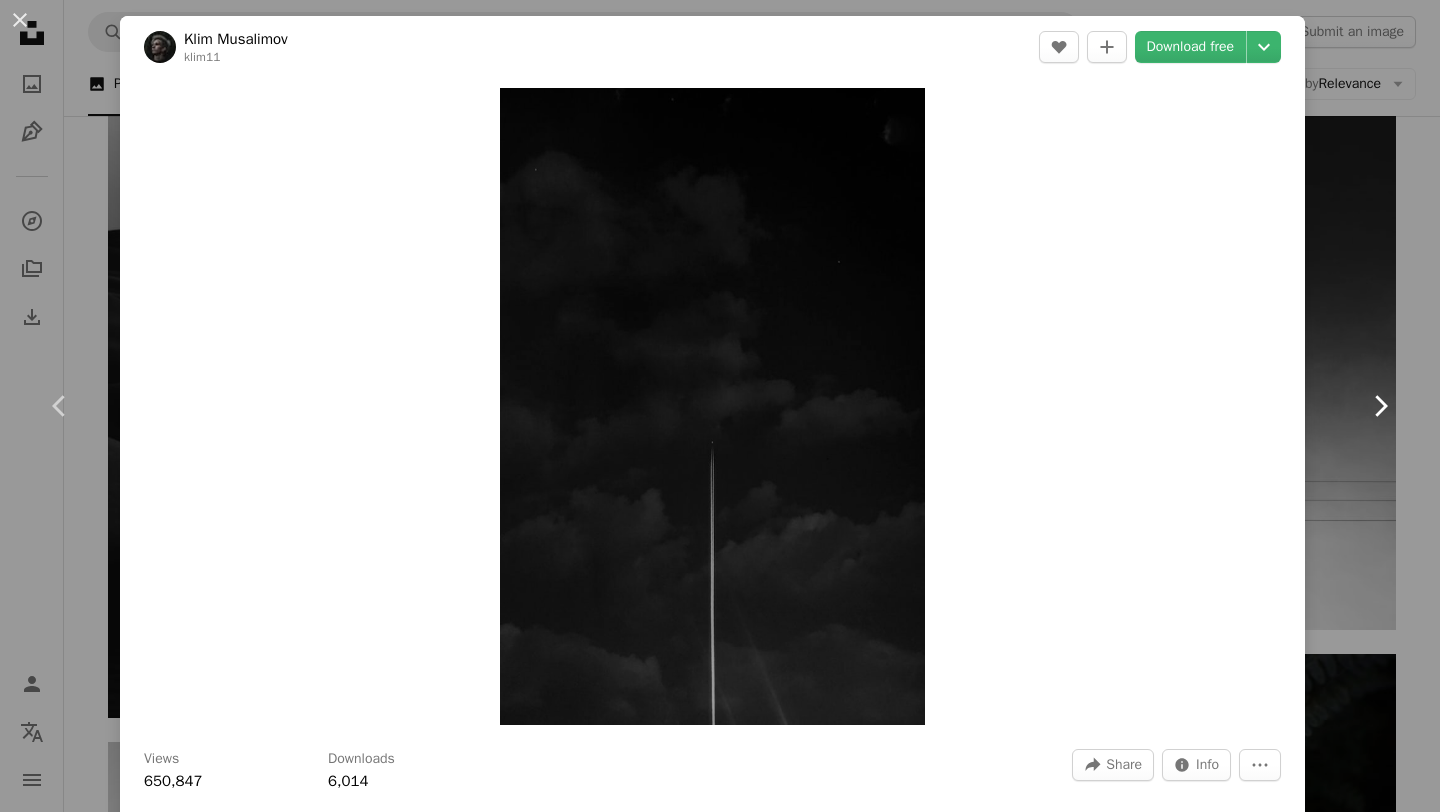 click on "Chevron right" at bounding box center [1380, 406] 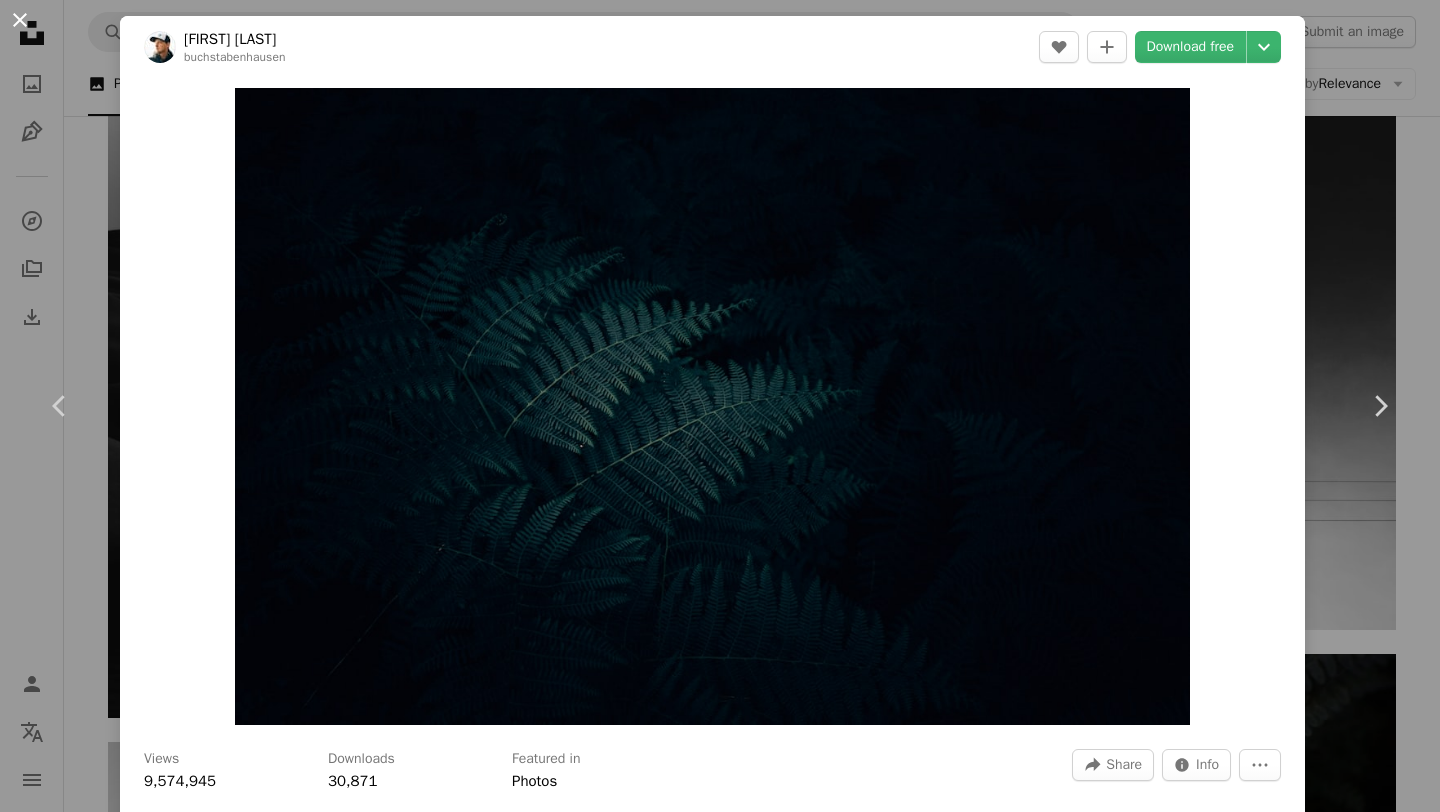 click on "An X shape" at bounding box center [20, 20] 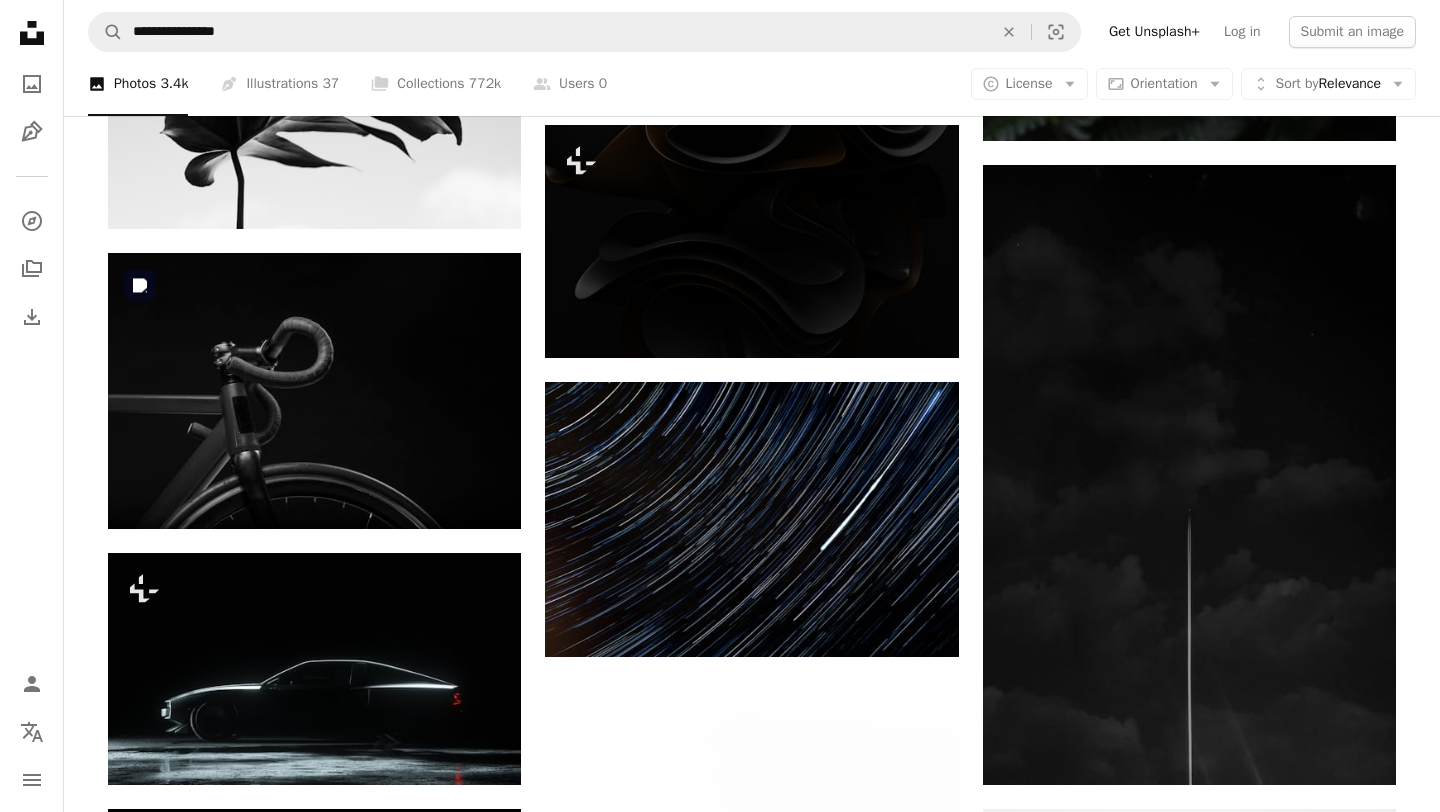 scroll, scrollTop: 2714, scrollLeft: 0, axis: vertical 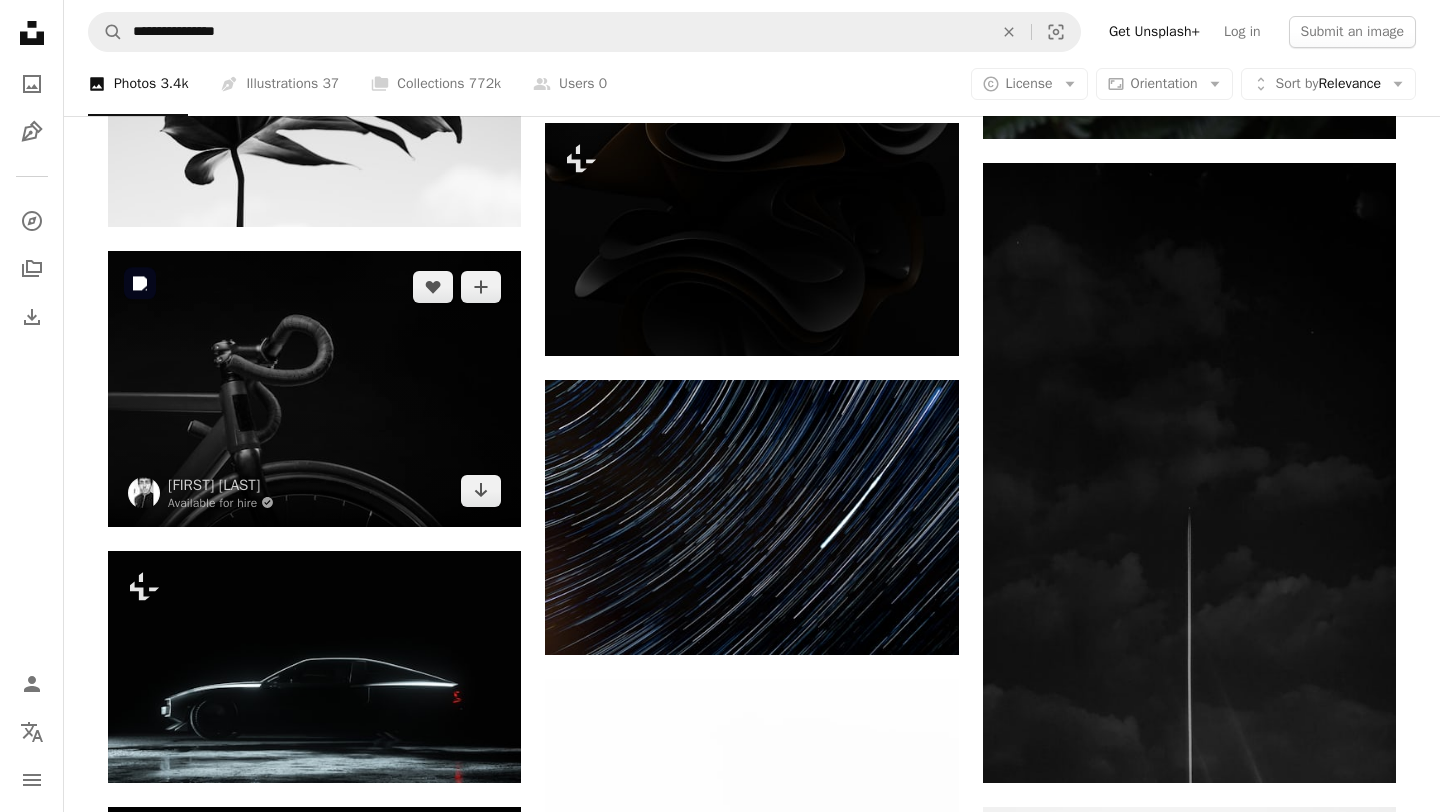 click at bounding box center (314, 388) 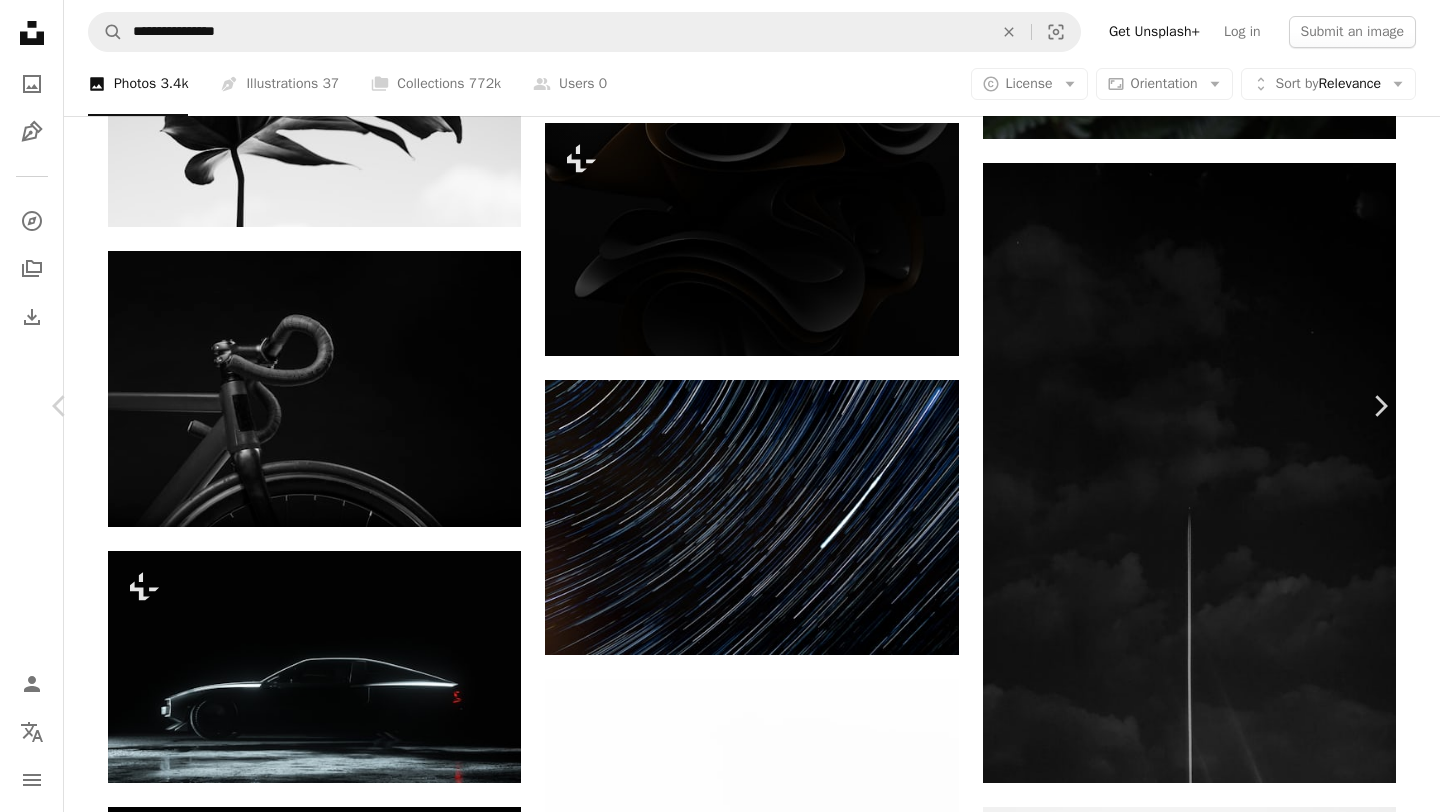 click on "Chevron down" 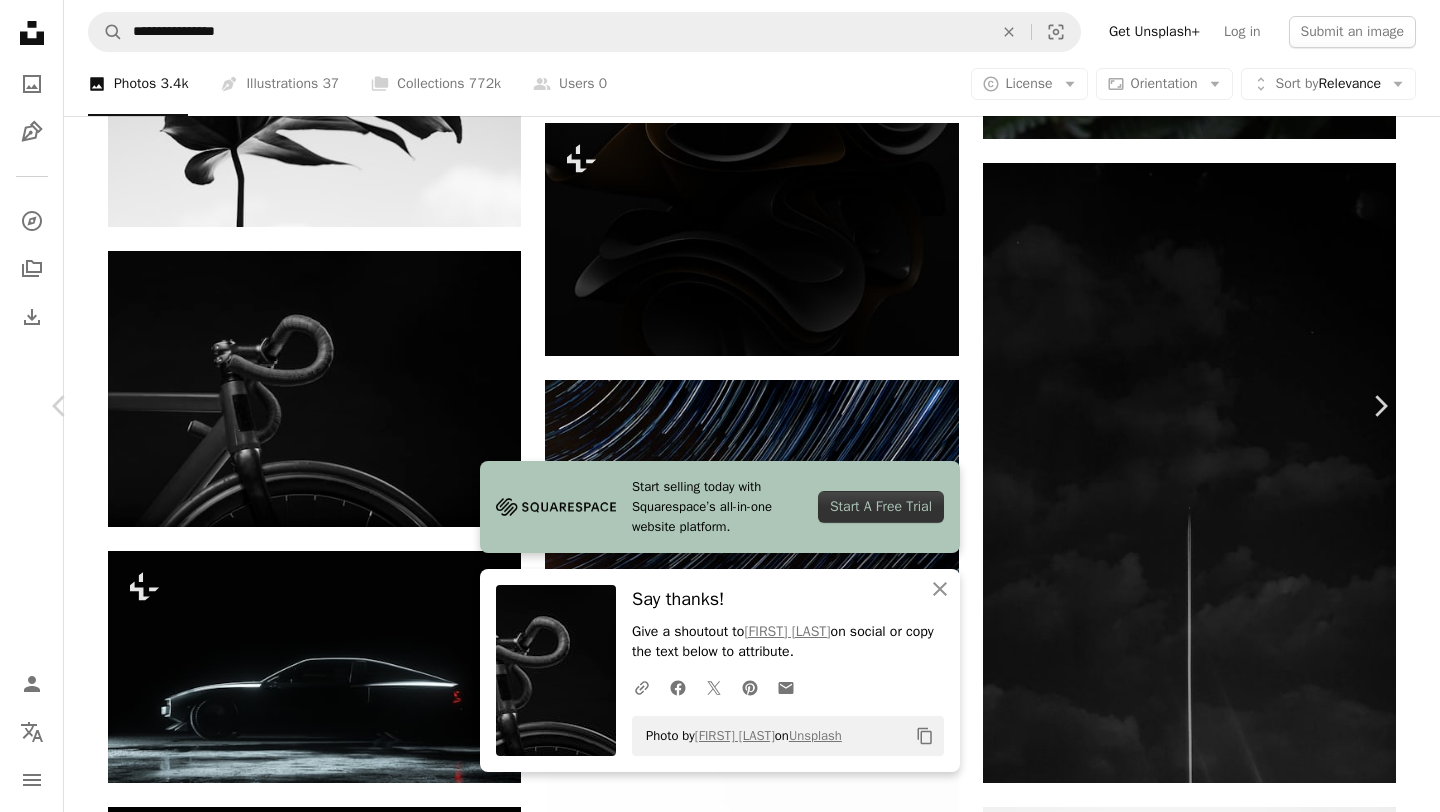click on "Zoom in" at bounding box center [712, 5109] 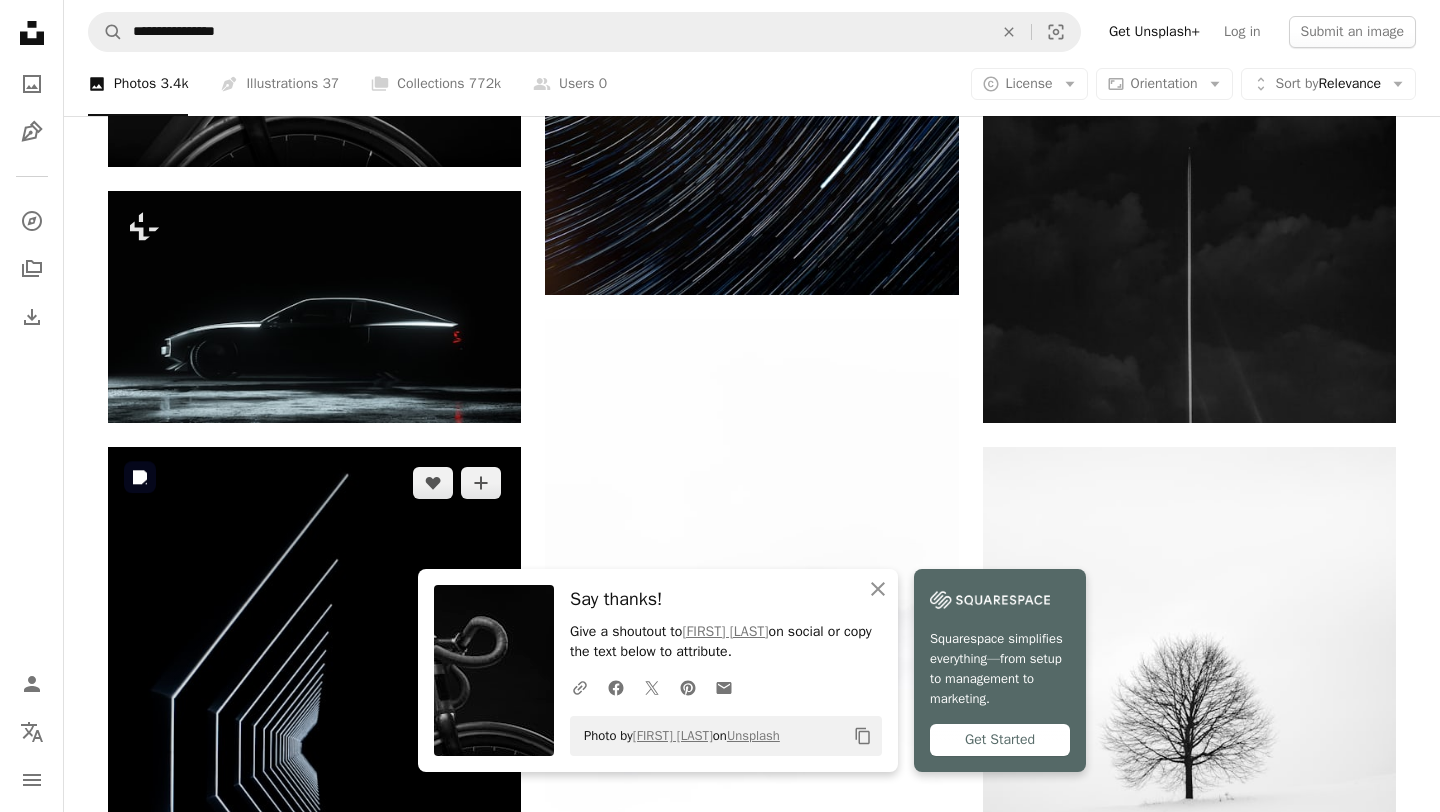 scroll, scrollTop: 3072, scrollLeft: 0, axis: vertical 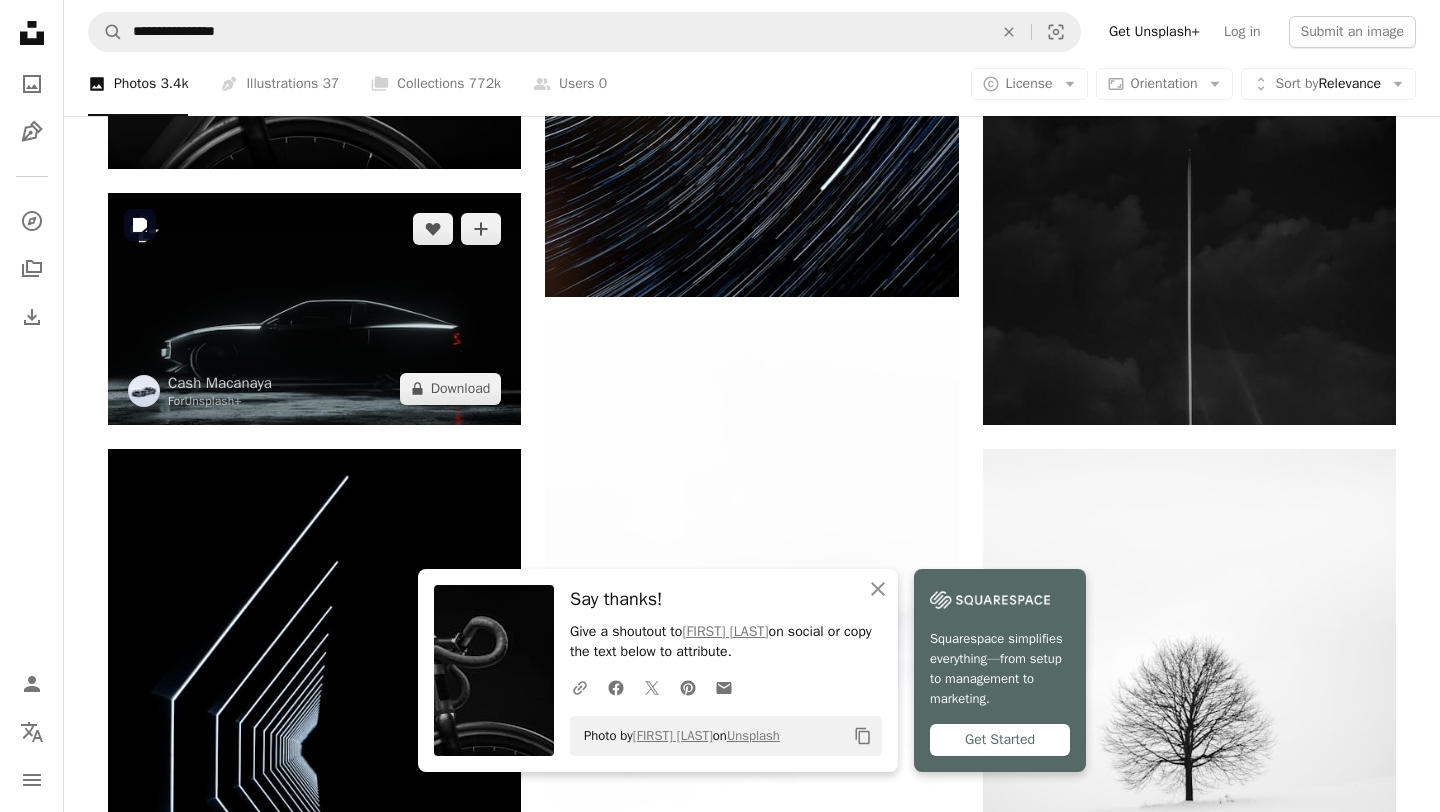 click at bounding box center [314, 309] 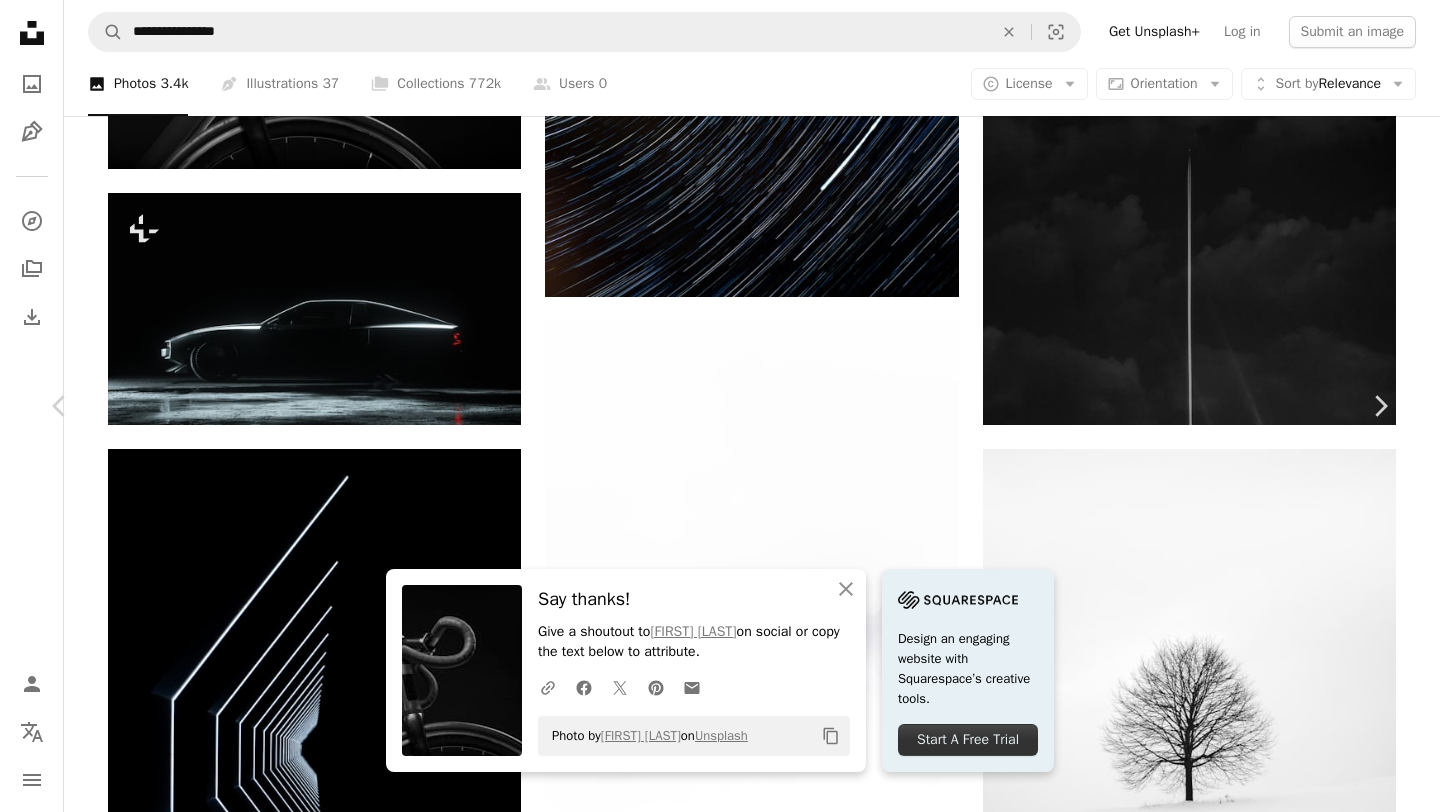 click on "An X shape" at bounding box center [20, 20] 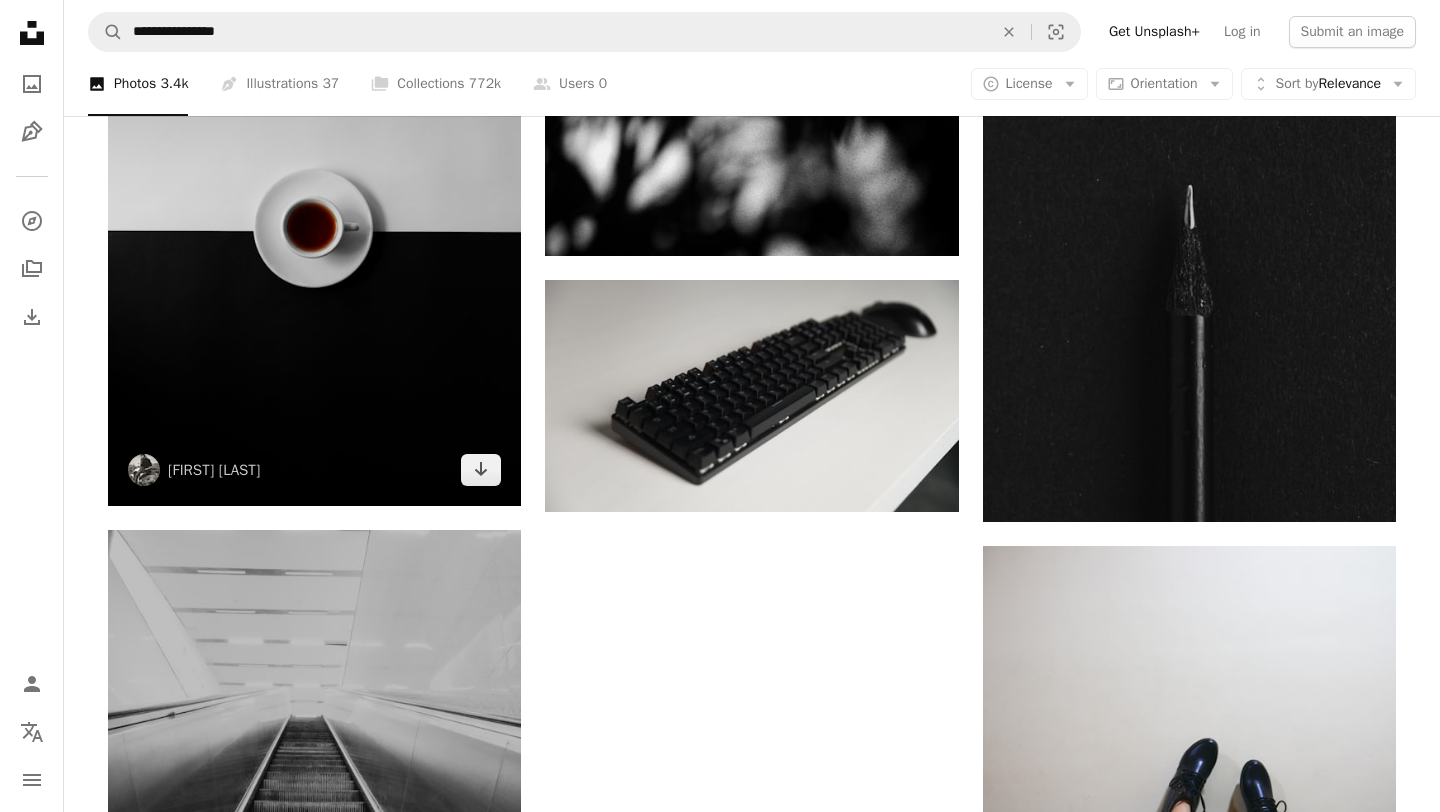 scroll, scrollTop: 5431, scrollLeft: 0, axis: vertical 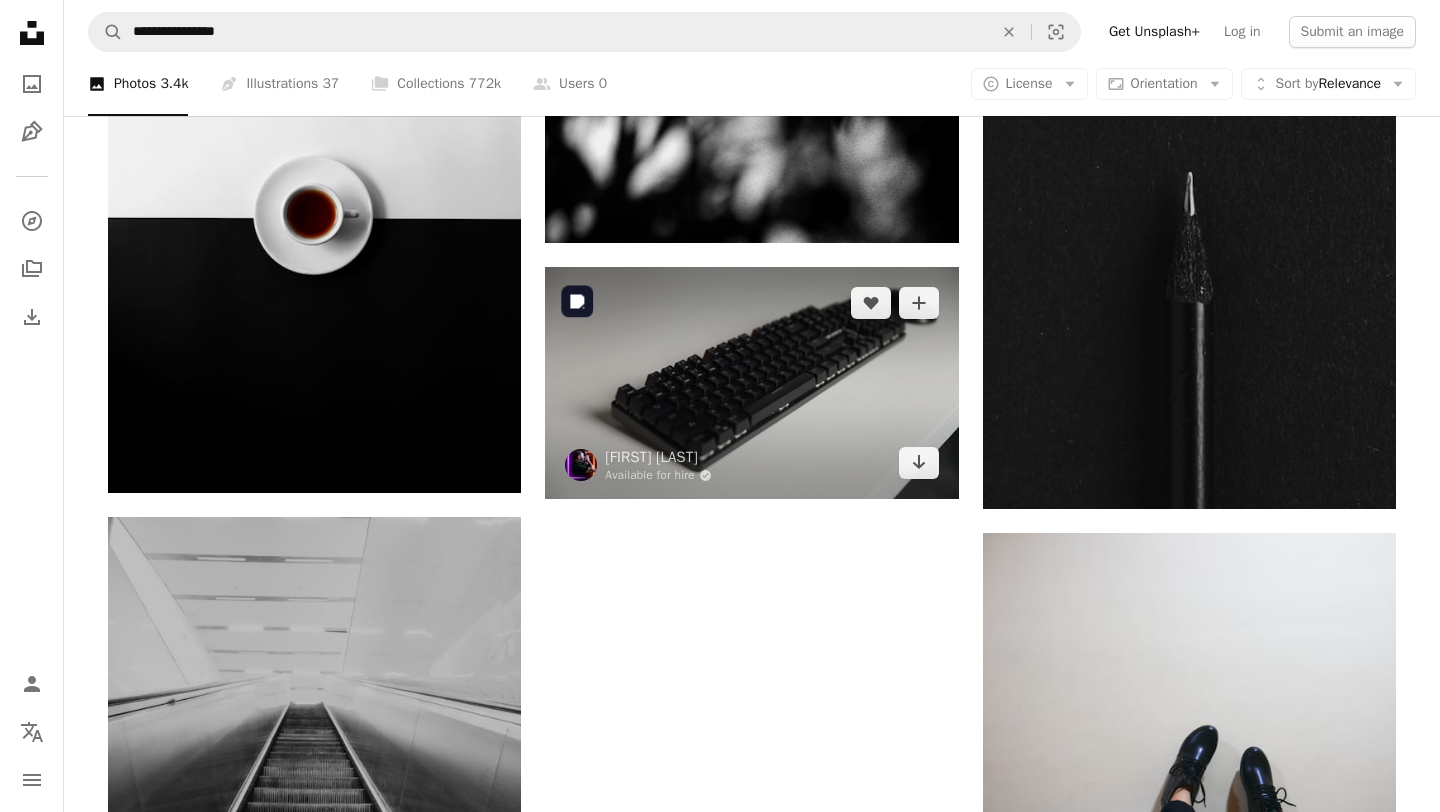 click at bounding box center [751, 383] 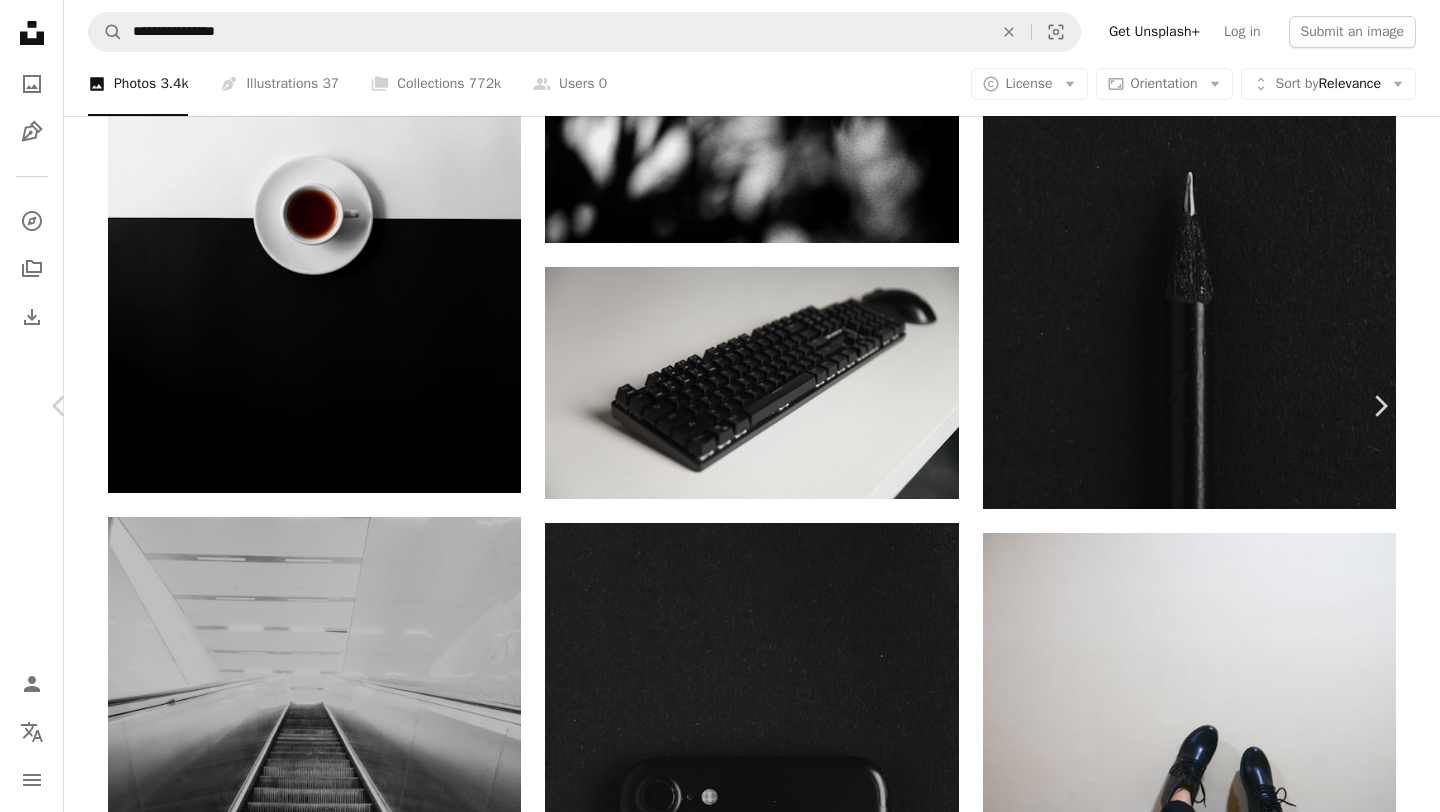 click on "Chevron down" 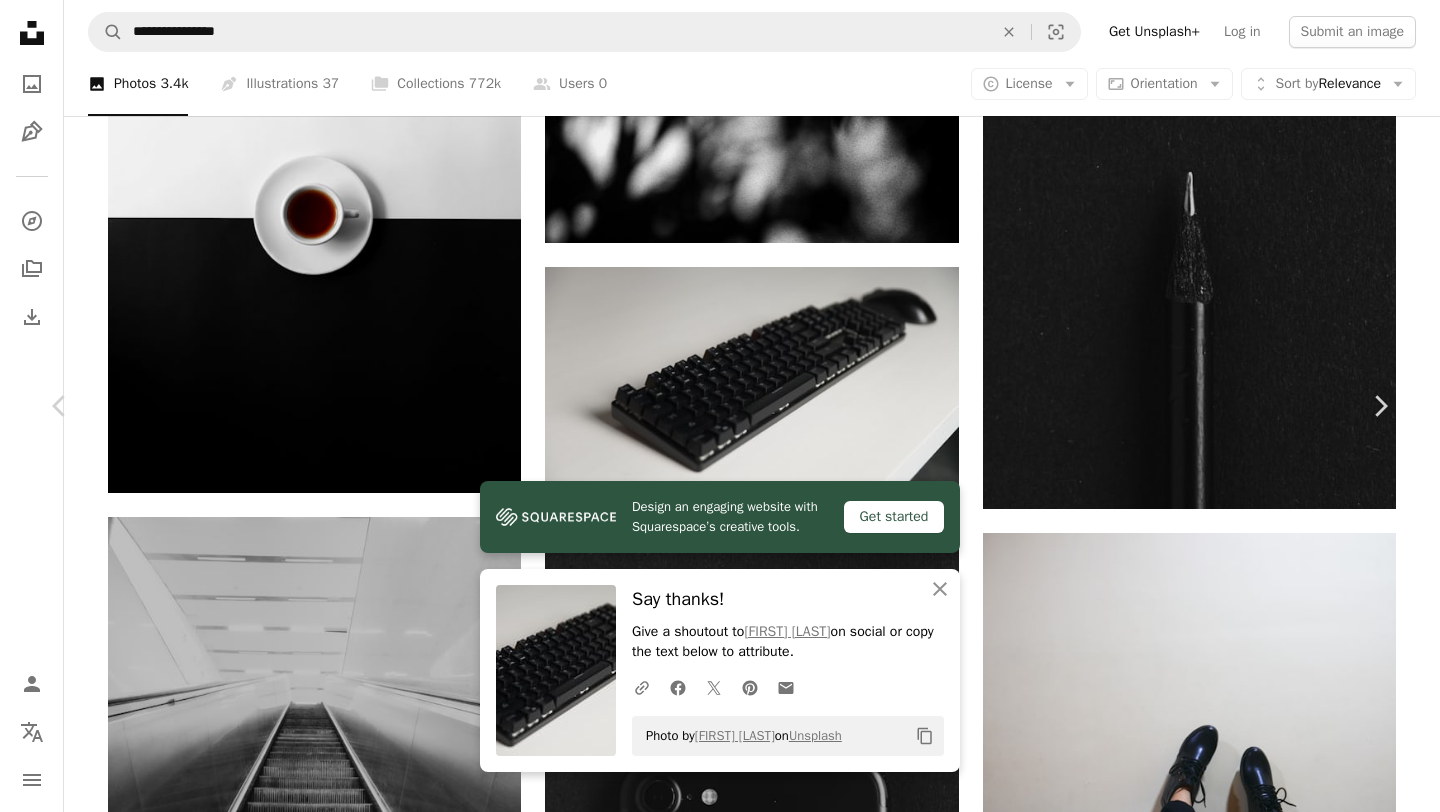 click on "An X shape Chevron left Chevron right Design an engaging website with Squarespace’s creative tools. Get started An X shape Close Say thanks! Give a shoutout to [NAME] on social or copy the text below to attribute. A URL sharing icon (chains) Facebook icon X (formerly Twitter) icon Pinterest icon An envelope Photo by [NAME] on Unsplash
Copy content [NAME] Available for hire A checkmark inside of a circle A heart A plus sign Download free Chevron down Zoom in Views 16,016 Downloads 99 A forward-right arrow Share Info icon Info More Actions Calendar outlined Published on August 17, 2023 Camera SONY, ILCE-7SM2 Safety Free to use under the Unsplash License black minimalist keyboard mouse mechanical keyboard computer electronics computer keyboard hardware computer hardware Public domain images Browse premium related images on iStock  |  Save 20% with code UNSPLASH20 View more on iStock  ↗ Related images A heart A plus sign Pavel Polívka Arrow pointing down A heart A heart" at bounding box center (720, 5672) 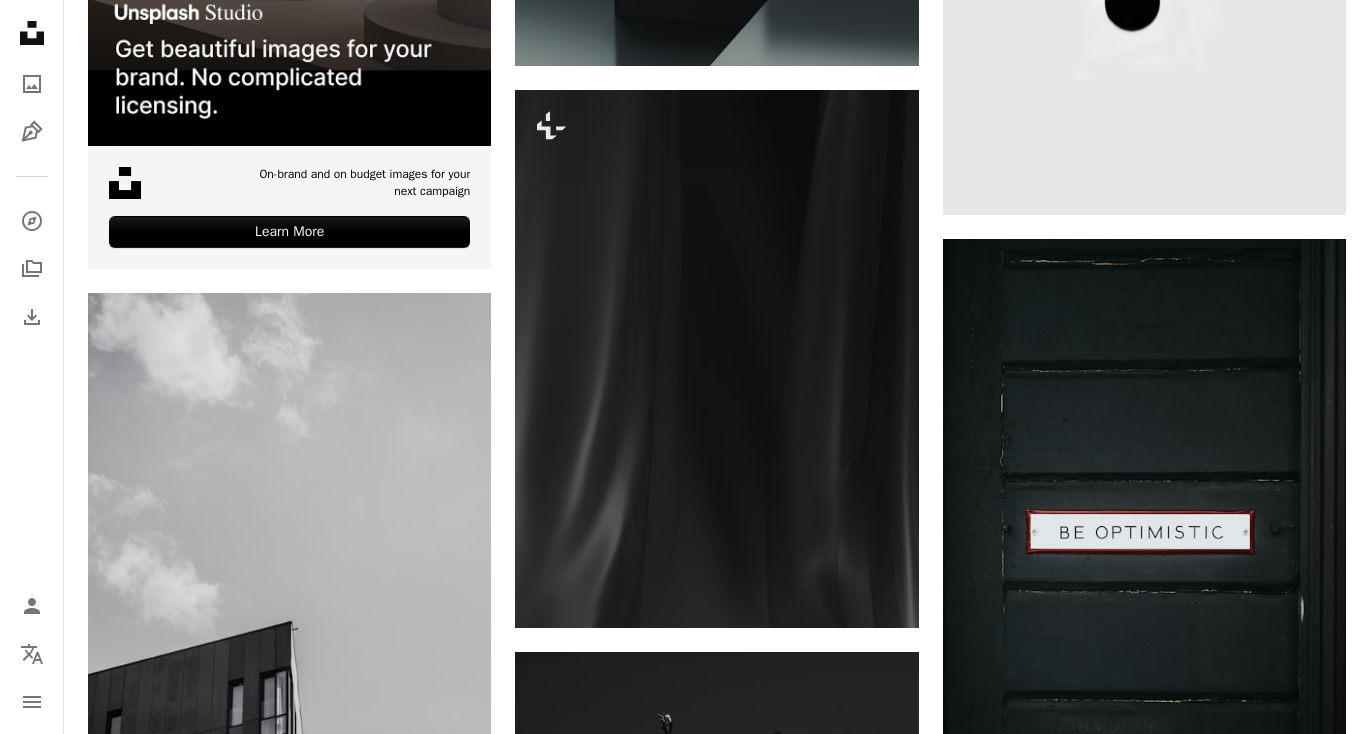 scroll, scrollTop: 3800, scrollLeft: 0, axis: vertical 